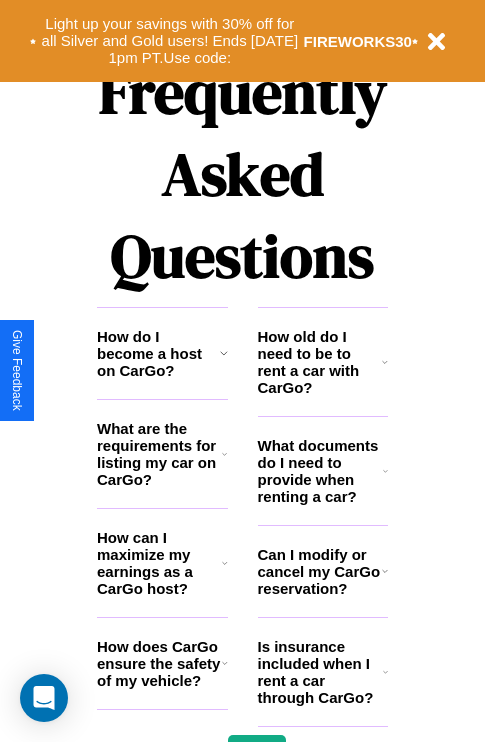 scroll, scrollTop: 2423, scrollLeft: 0, axis: vertical 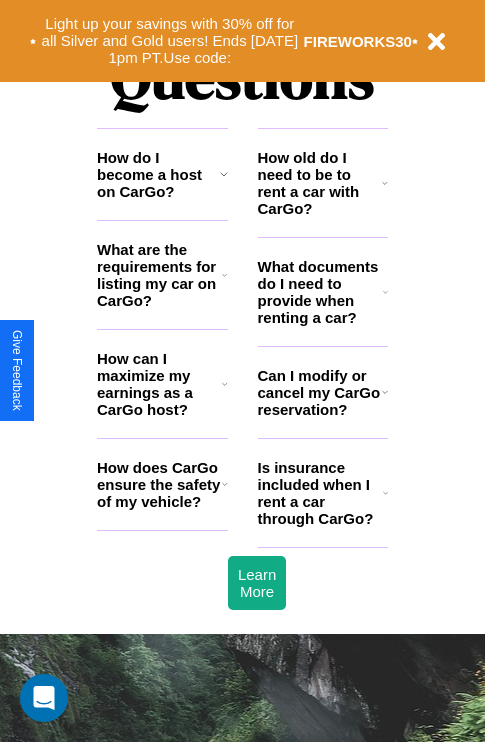 click on "What are the requirements for listing my car on CarGo?" at bounding box center (159, 275) 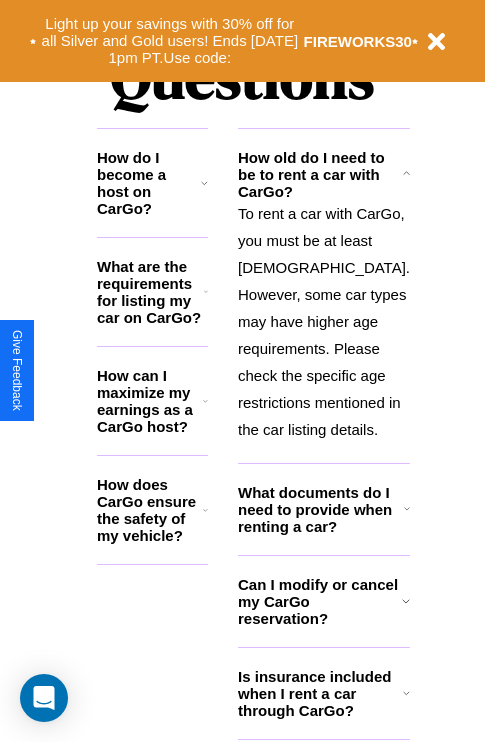 click on "What are the requirements for listing my car on CarGo?" at bounding box center [150, 292] 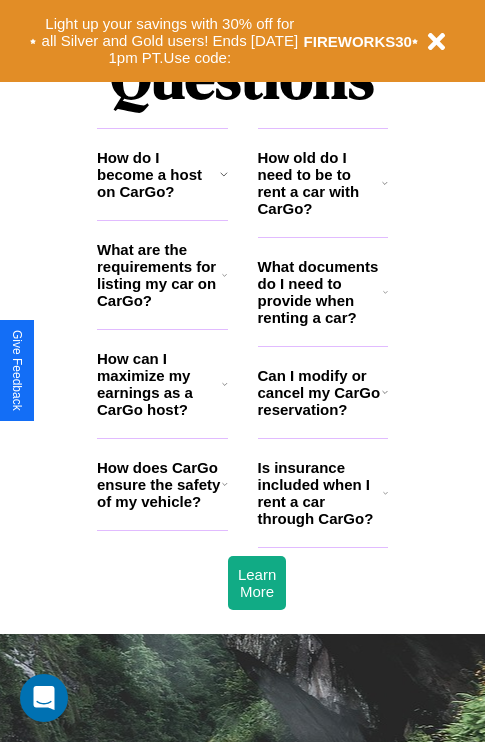 click on "Can I modify or cancel my CarGo reservation?" at bounding box center (320, 392) 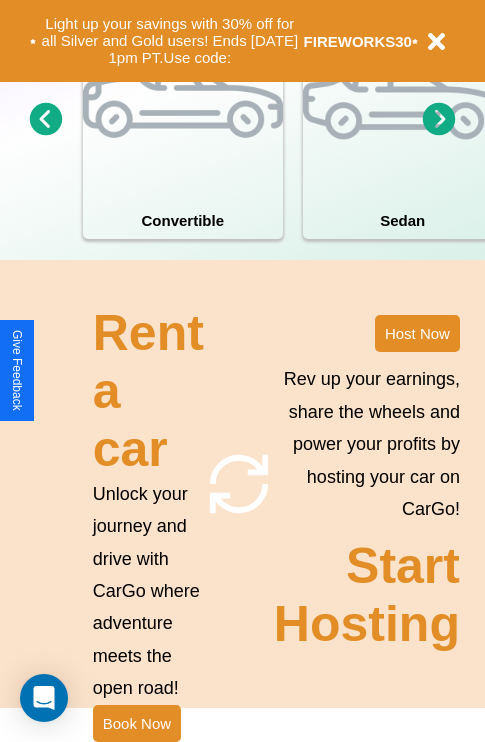 scroll, scrollTop: 1558, scrollLeft: 0, axis: vertical 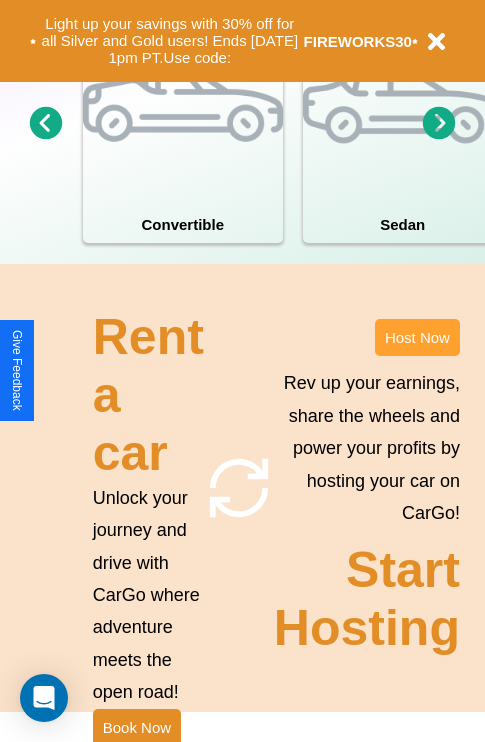 click on "Host Now" at bounding box center (417, 337) 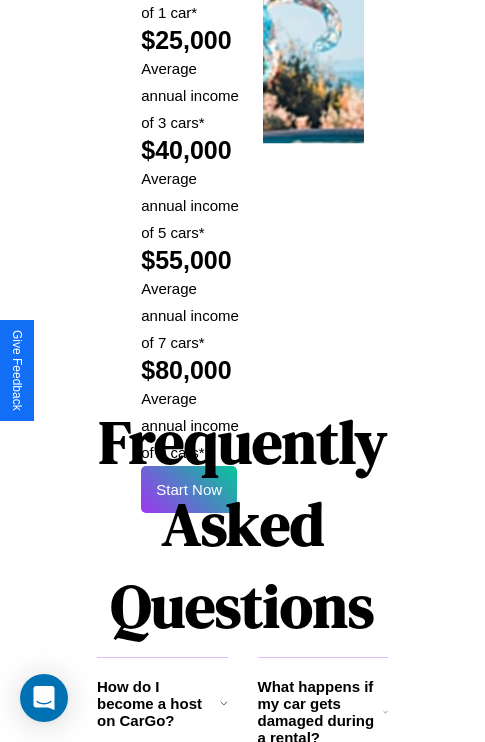 scroll, scrollTop: 2943, scrollLeft: 0, axis: vertical 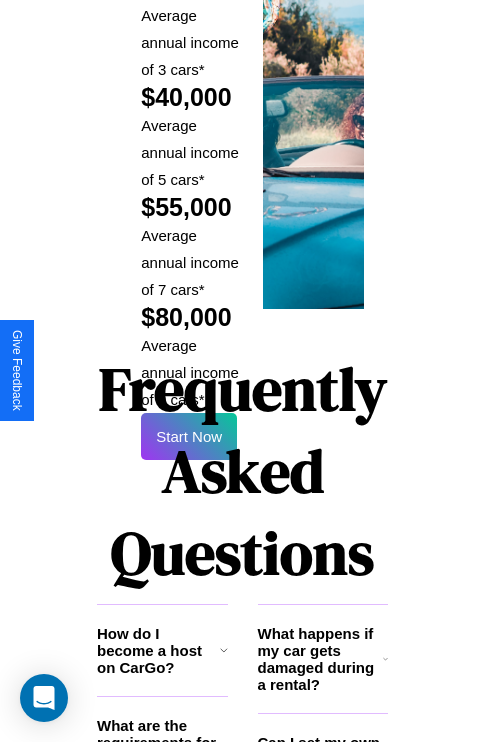 click on "Frequently Asked Questions" at bounding box center [242, 471] 